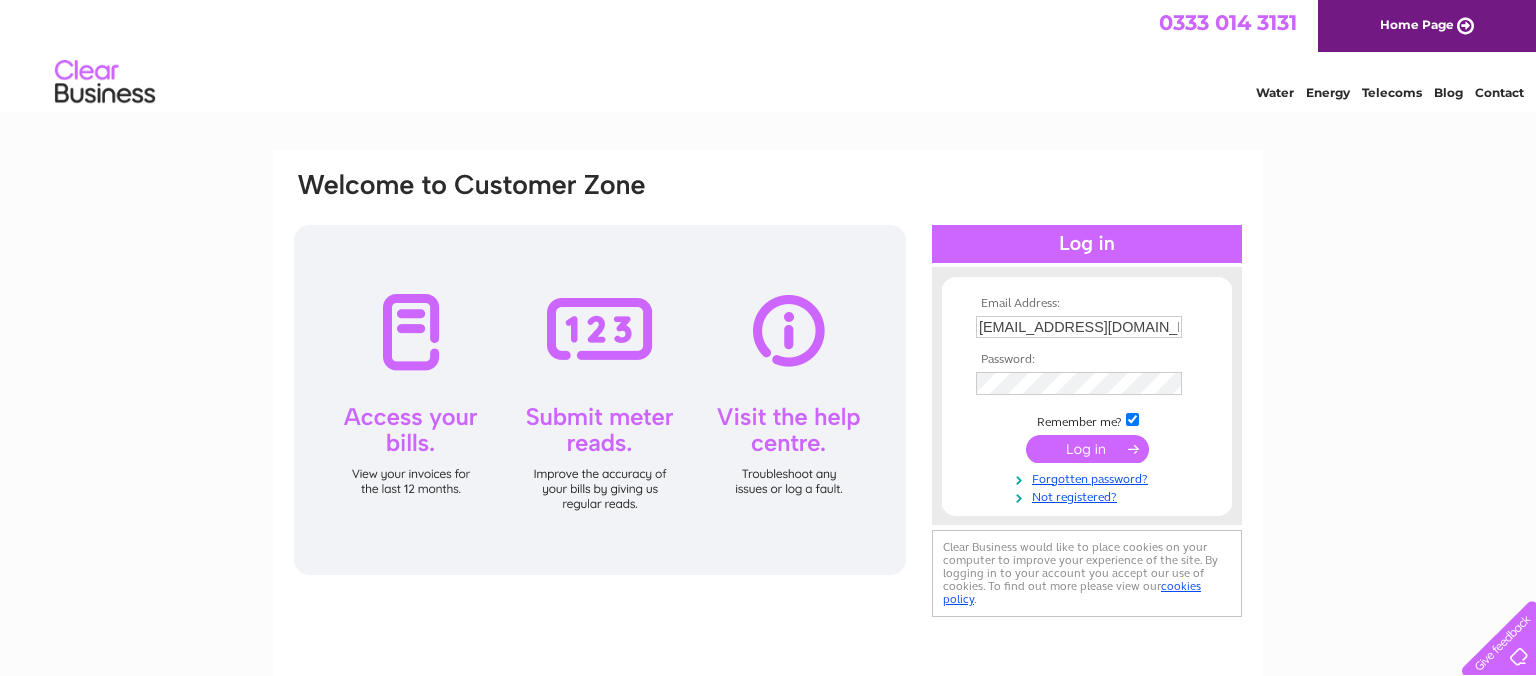 scroll, scrollTop: 0, scrollLeft: 0, axis: both 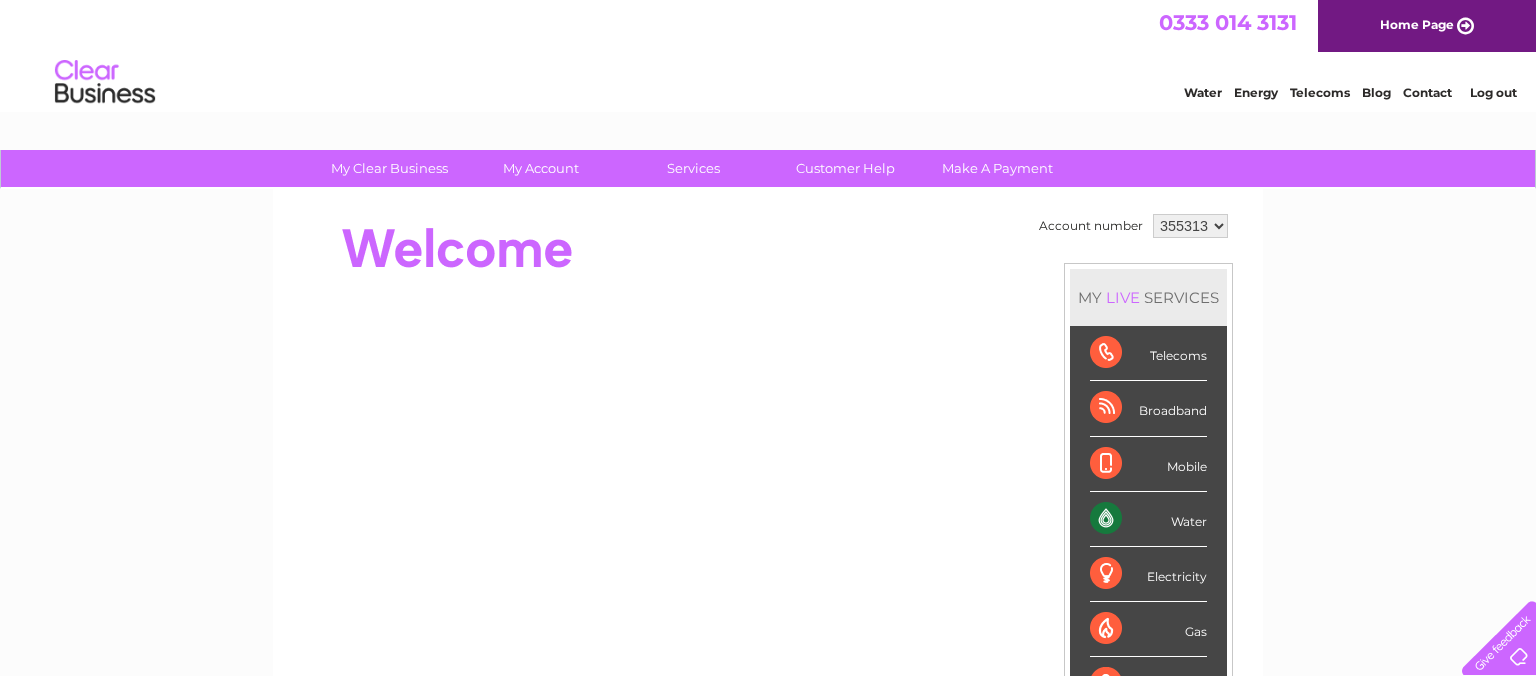 click on "MY LIVE SERVICES
Telecoms
Broadband
Mobile
Water
Electricity
Gas
Payments" at bounding box center (1148, 490) 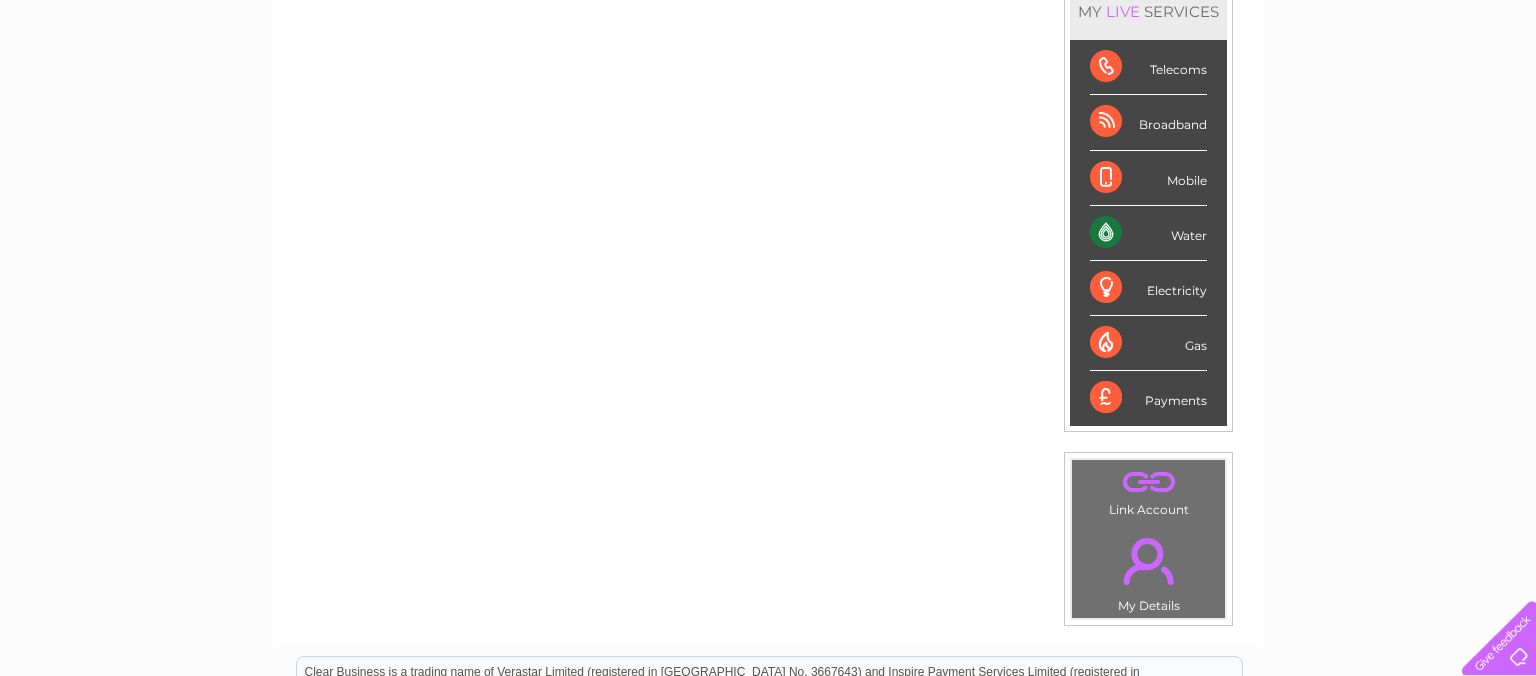 scroll, scrollTop: 0, scrollLeft: 0, axis: both 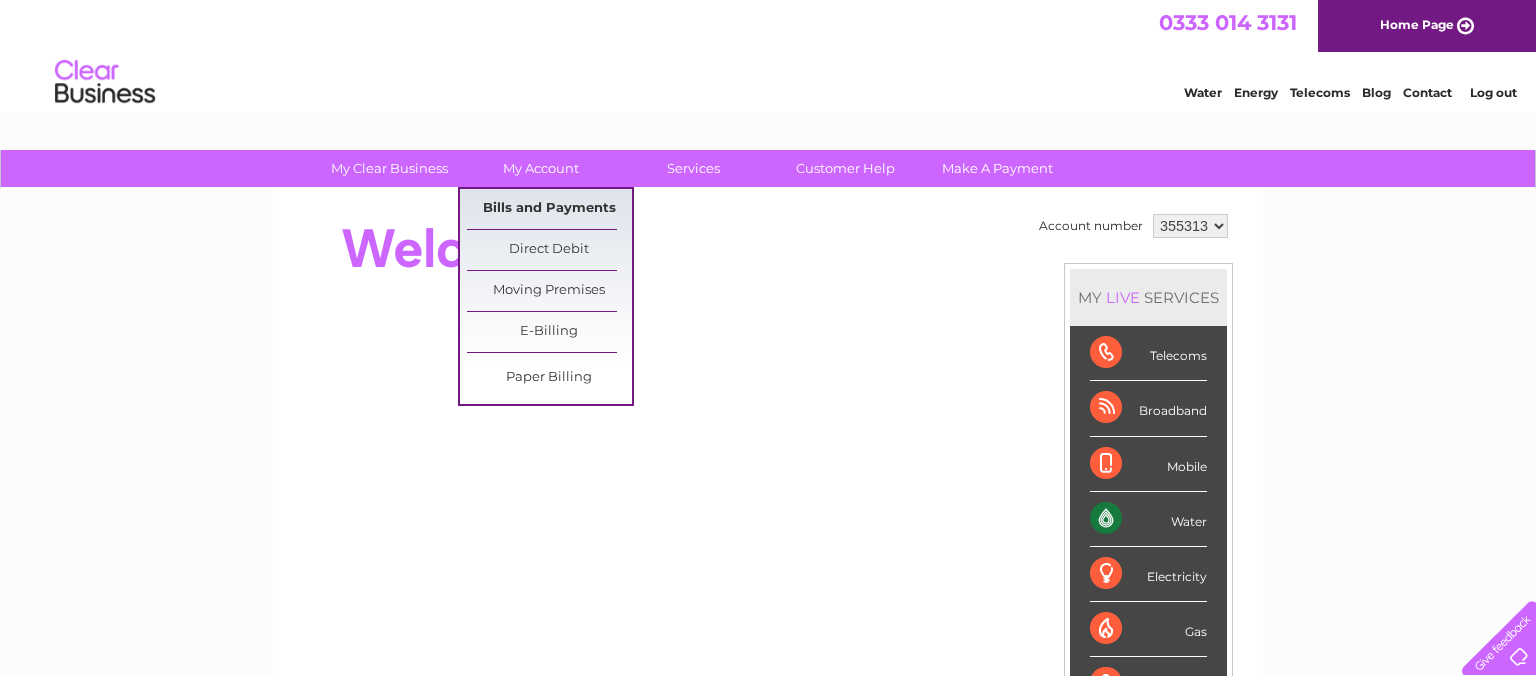 click on "Bills and Payments" at bounding box center (549, 209) 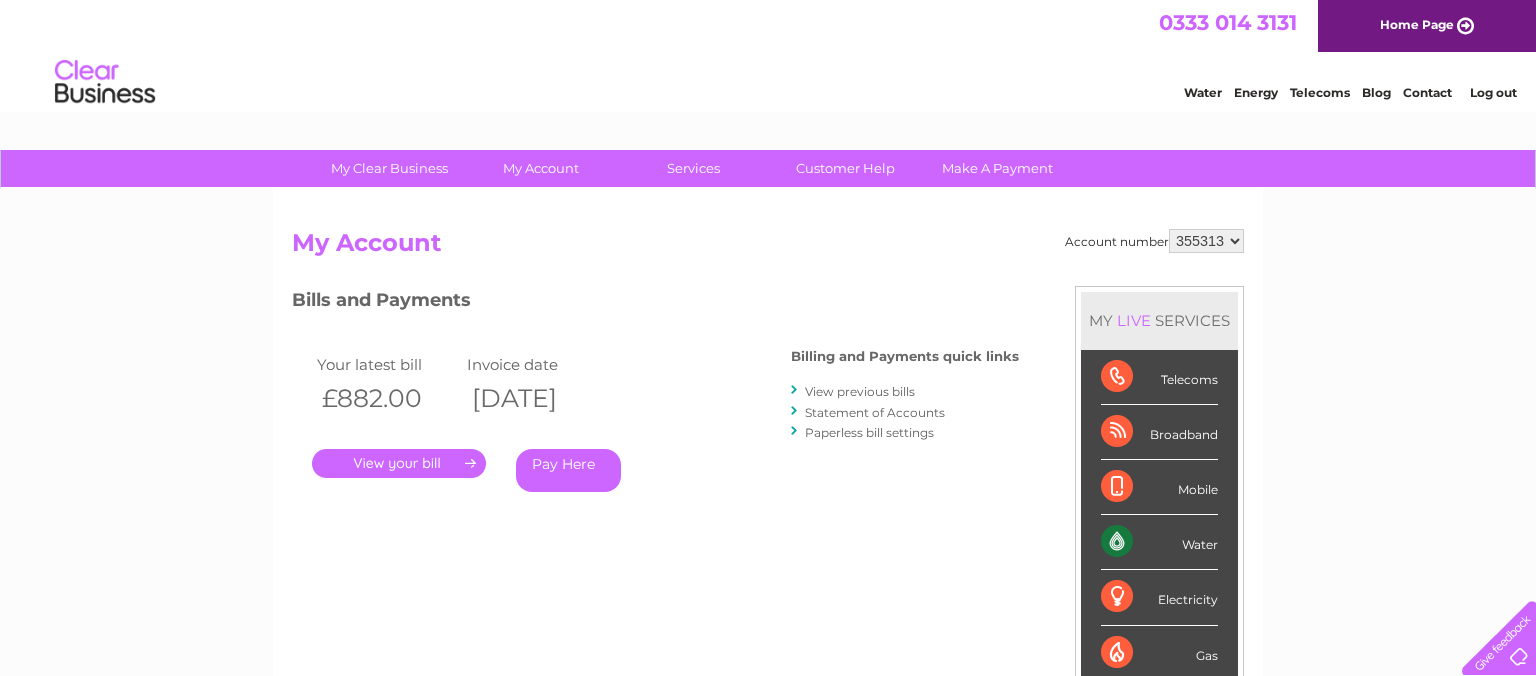 scroll, scrollTop: 0, scrollLeft: 0, axis: both 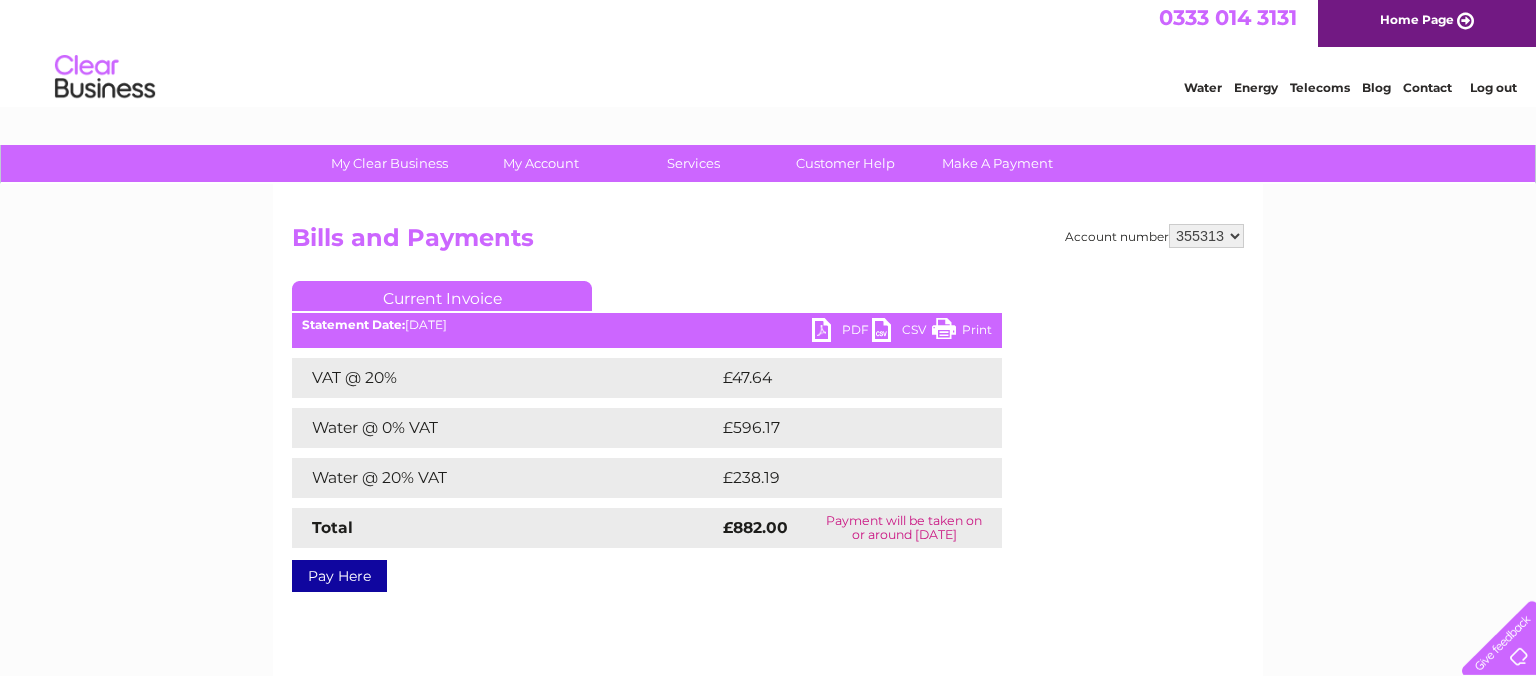 click on "Current Invoice" at bounding box center [647, 299] 